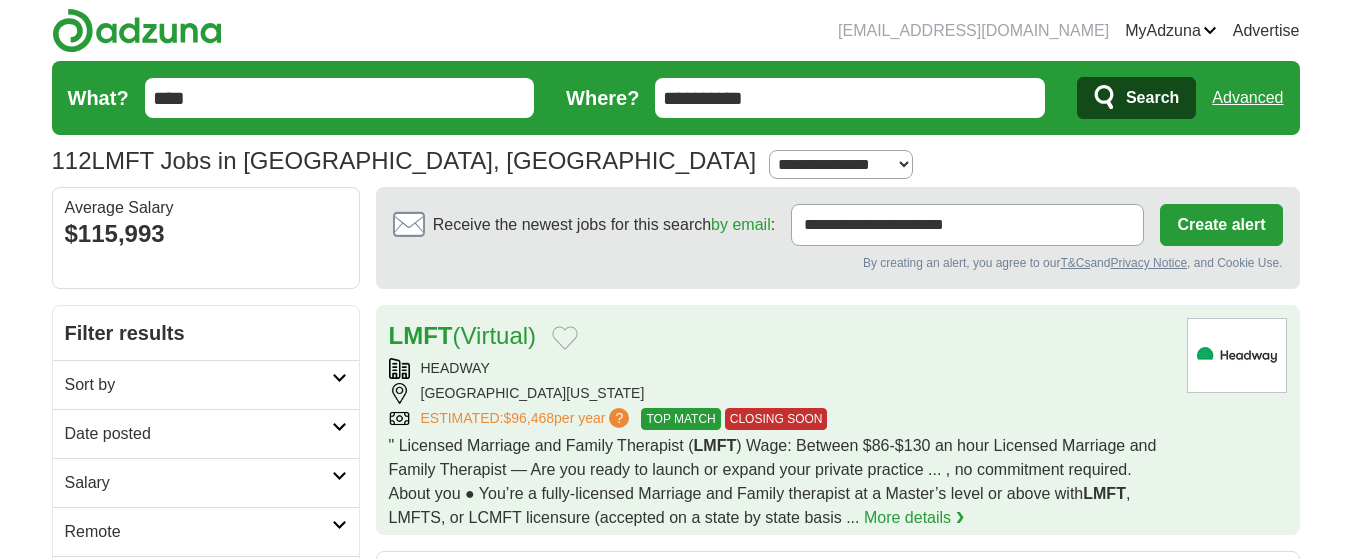 scroll, scrollTop: 0, scrollLeft: 0, axis: both 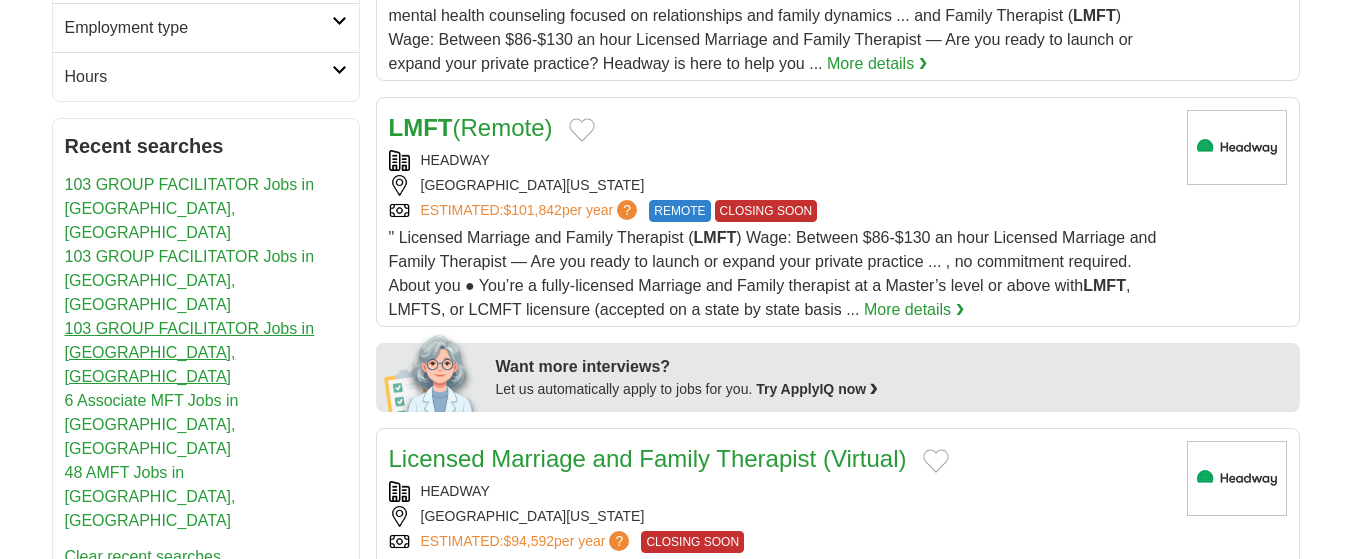 click on "103
GROUP FACILITATOR Jobs in [GEOGRAPHIC_DATA], [GEOGRAPHIC_DATA]" at bounding box center (190, 352) 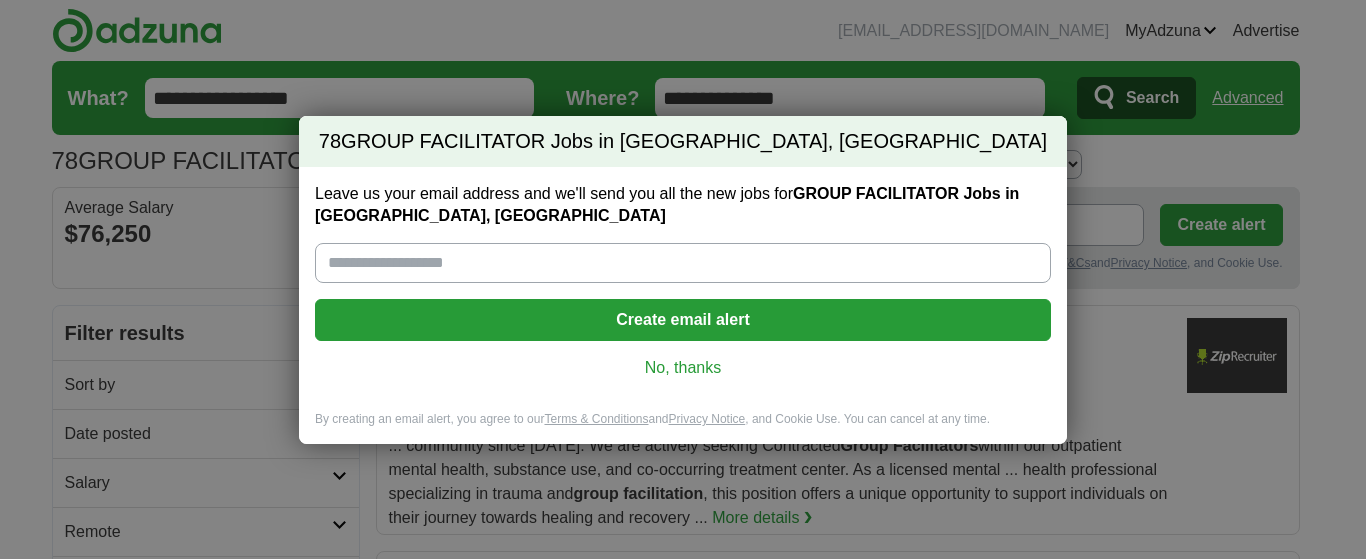 scroll, scrollTop: 0, scrollLeft: 0, axis: both 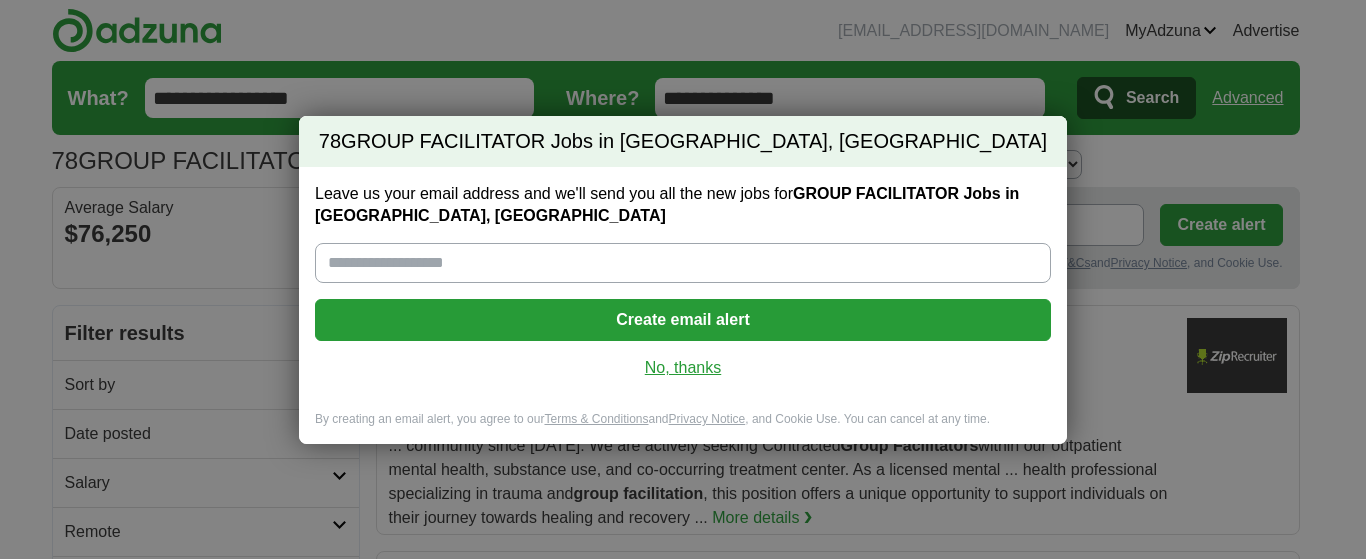 click on "No, thanks" at bounding box center [683, 368] 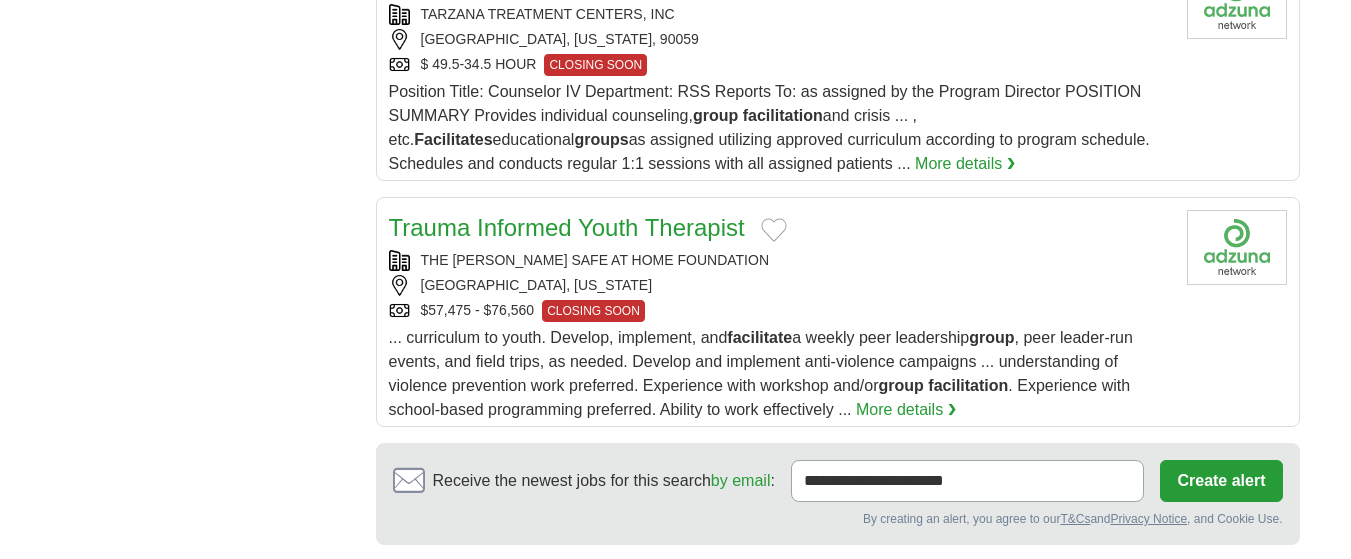 scroll, scrollTop: 2600, scrollLeft: 0, axis: vertical 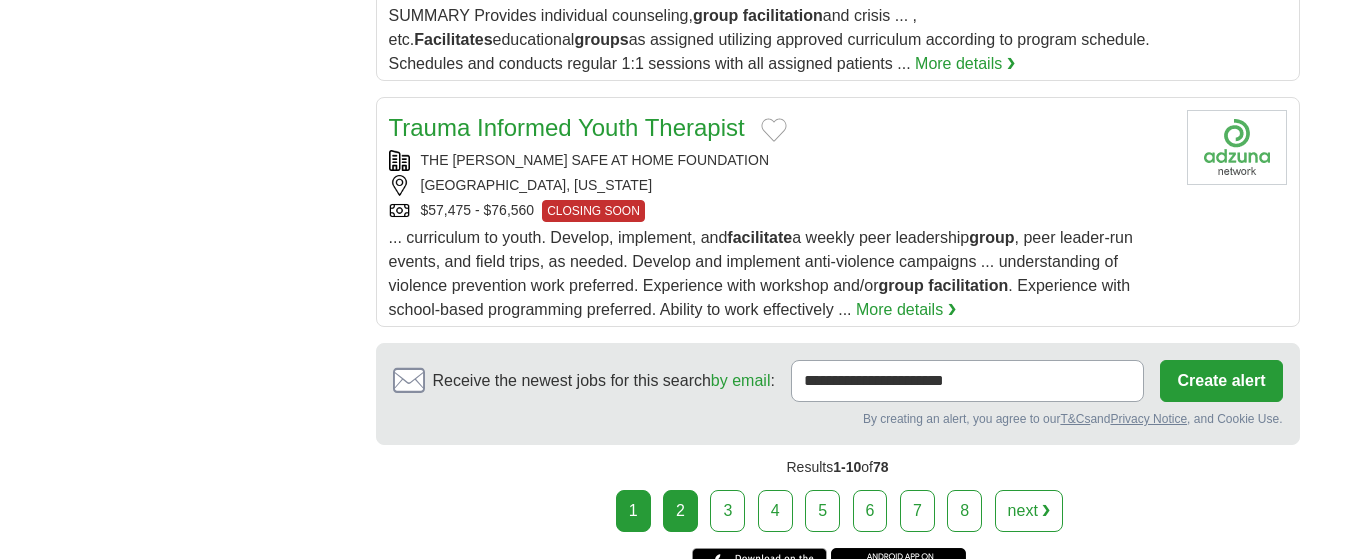 click on "2" at bounding box center [680, 511] 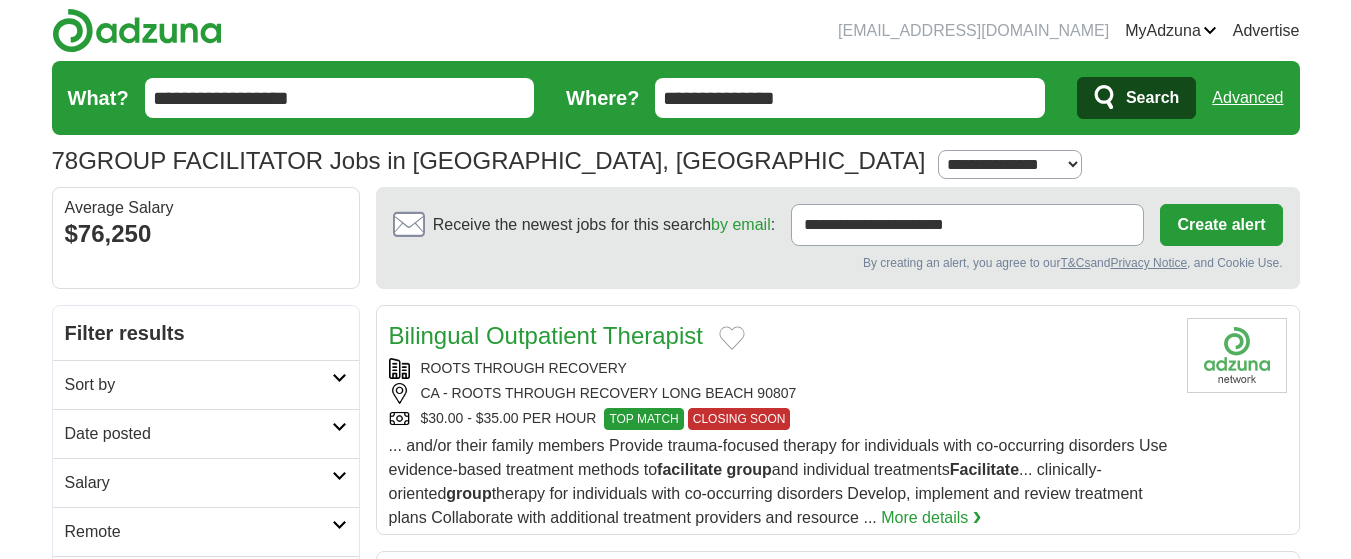 scroll, scrollTop: 0, scrollLeft: 0, axis: both 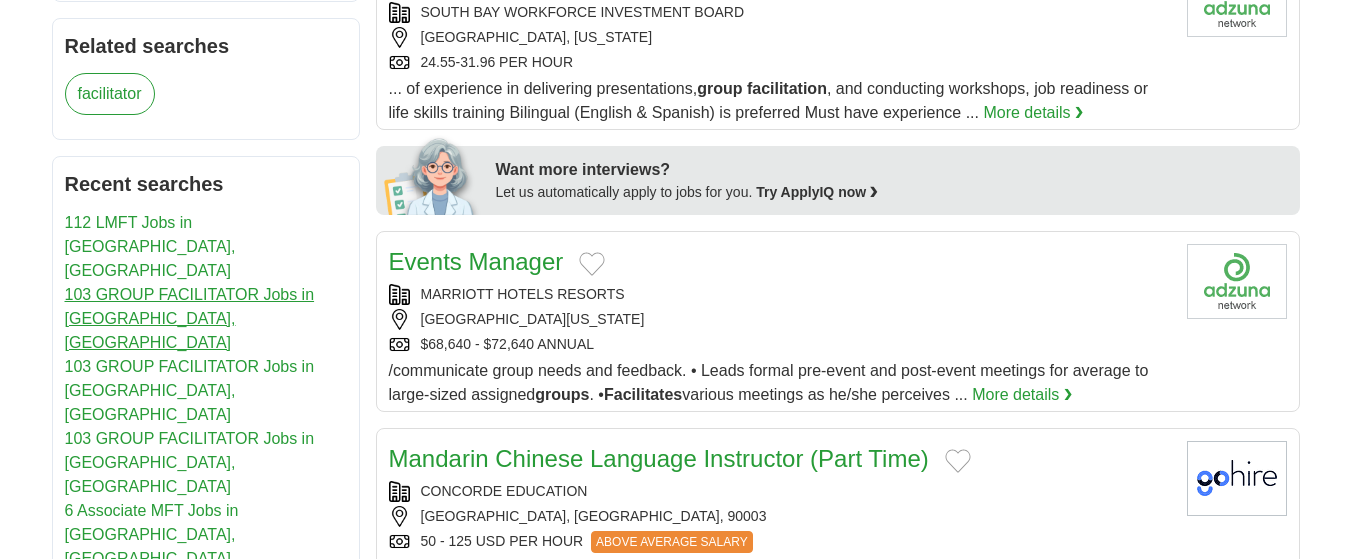 click on "103
GROUP FACILITATOR Jobs in [GEOGRAPHIC_DATA], [GEOGRAPHIC_DATA]" at bounding box center [190, 318] 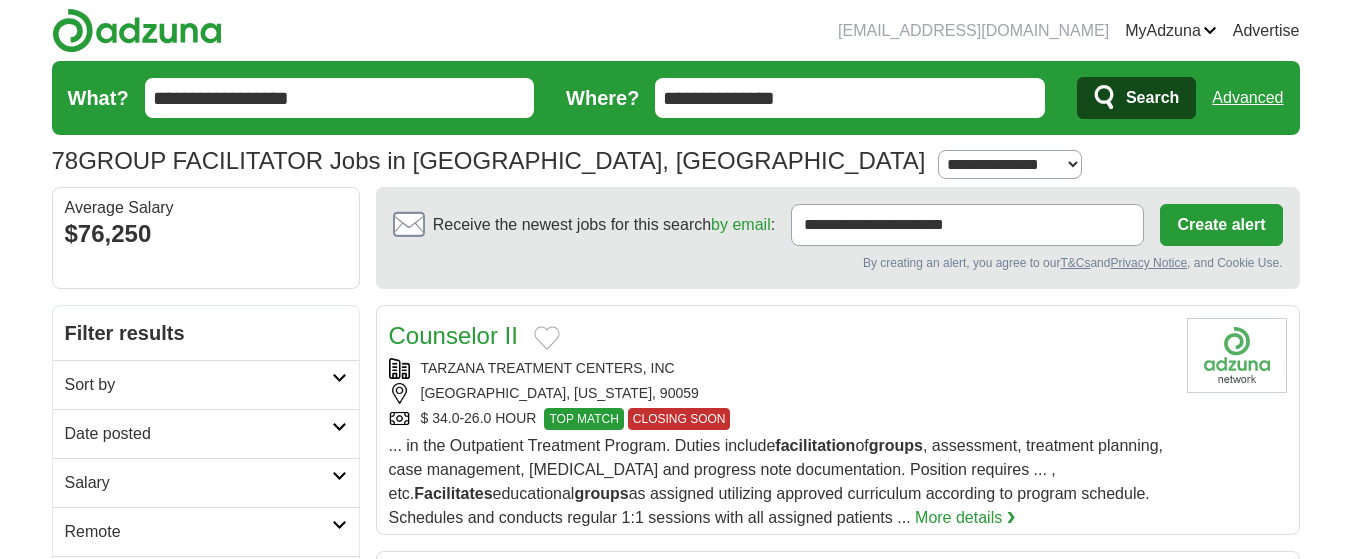 scroll, scrollTop: 0, scrollLeft: 0, axis: both 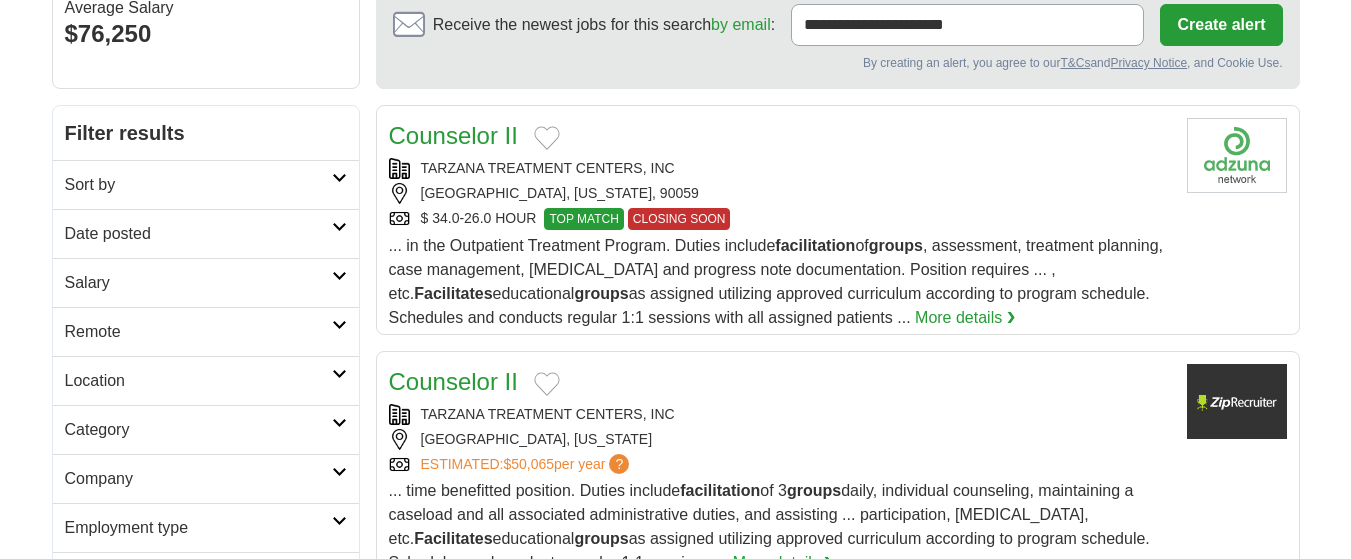 click on "Category" at bounding box center (198, 430) 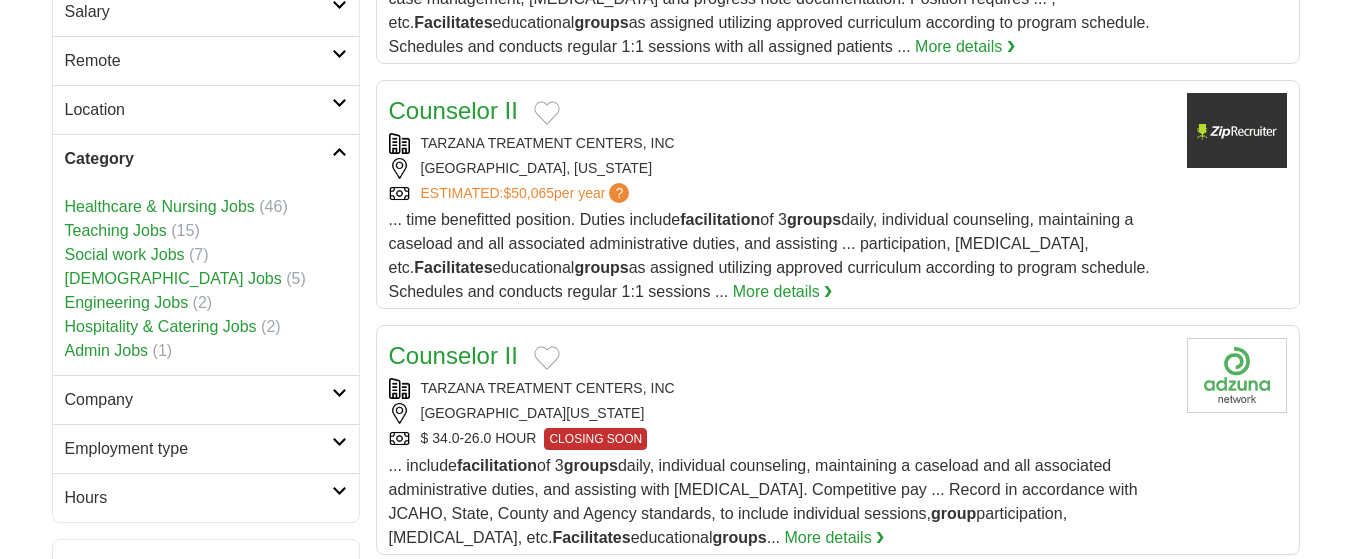 scroll, scrollTop: 500, scrollLeft: 0, axis: vertical 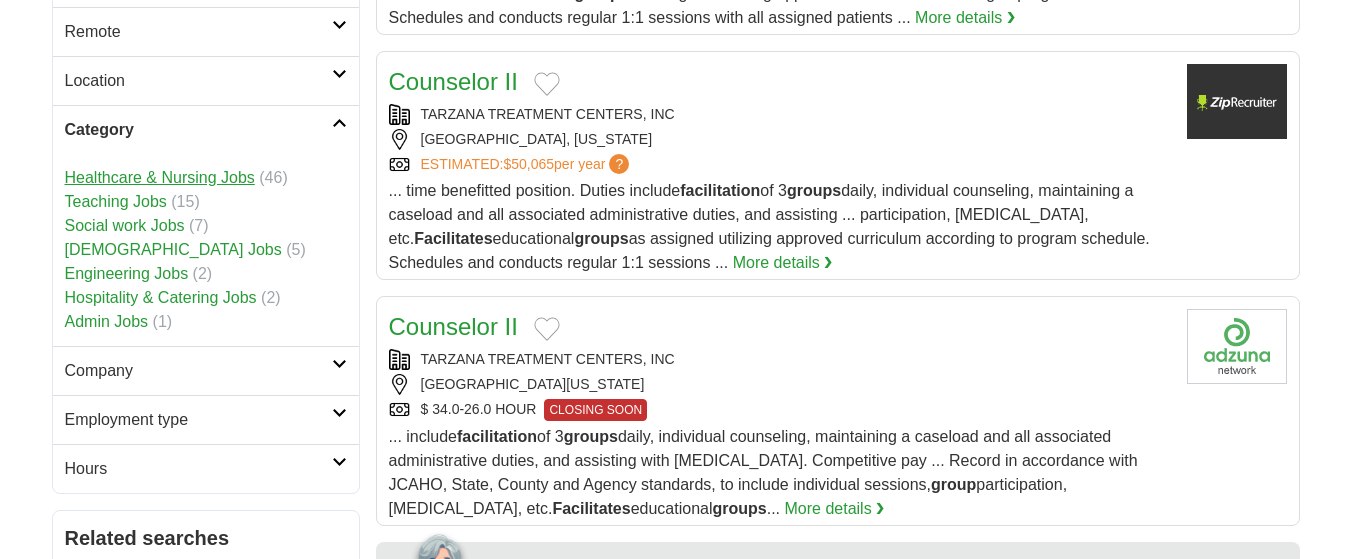 click on "Healthcare & Nursing Jobs" at bounding box center (160, 177) 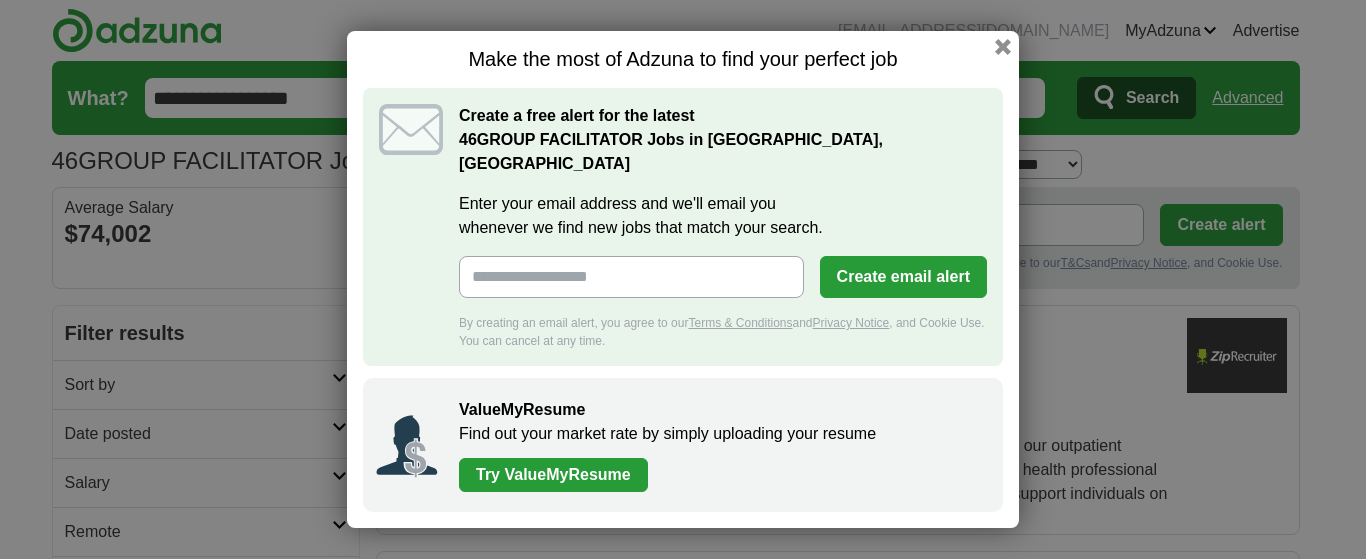 scroll, scrollTop: 0, scrollLeft: 0, axis: both 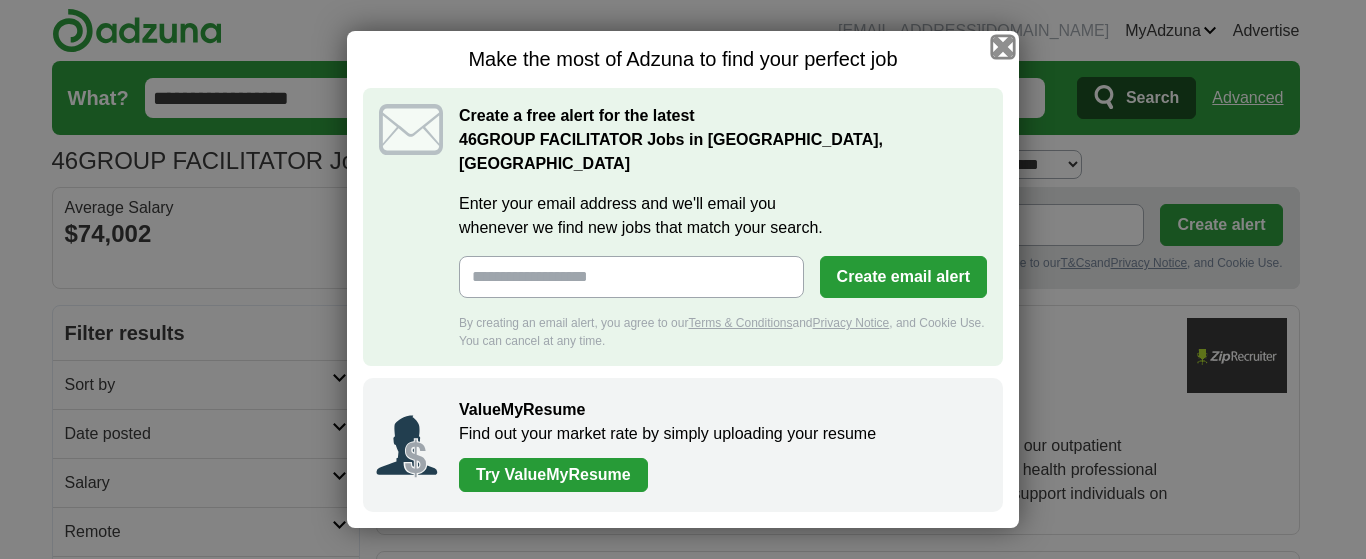 click at bounding box center (1003, 47) 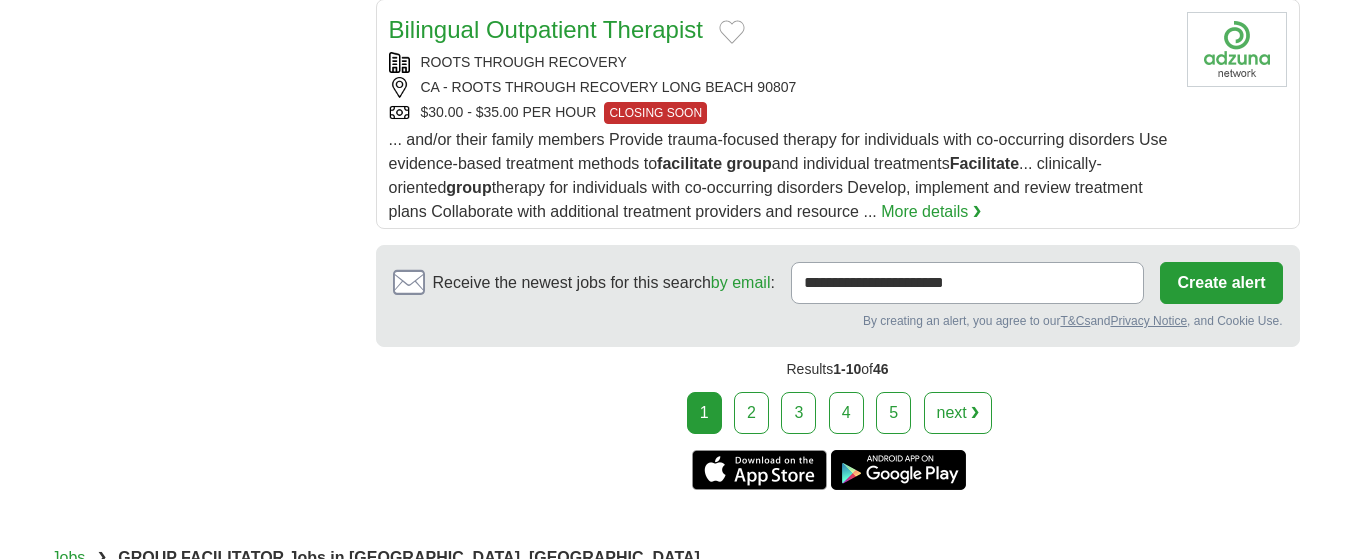 scroll, scrollTop: 2700, scrollLeft: 0, axis: vertical 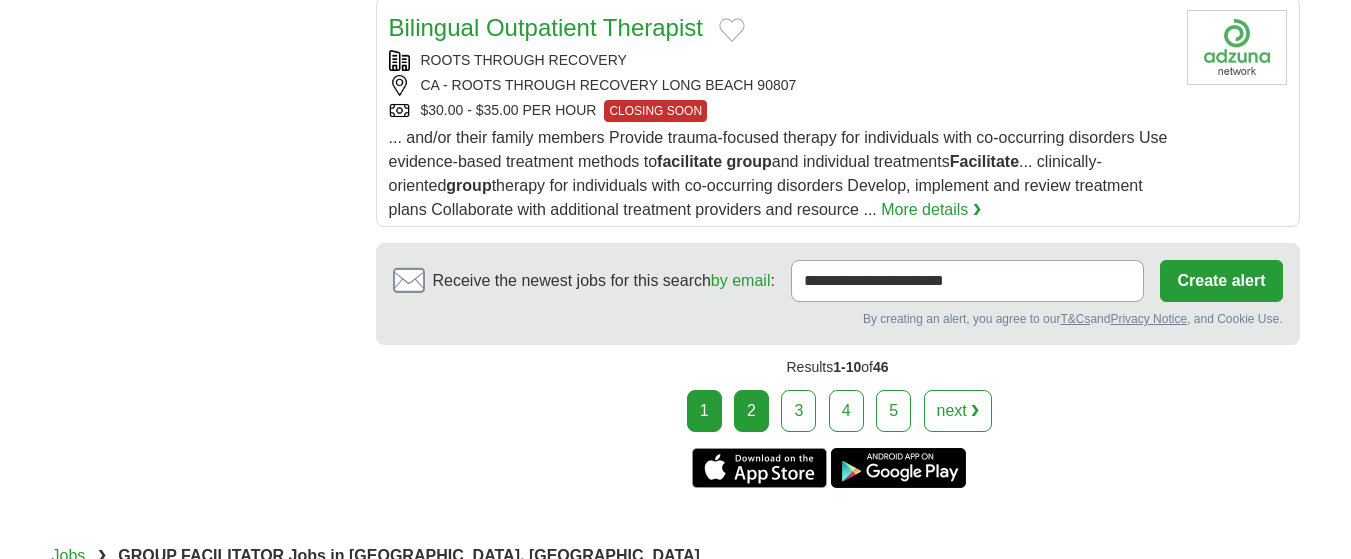 click on "2" at bounding box center [751, 411] 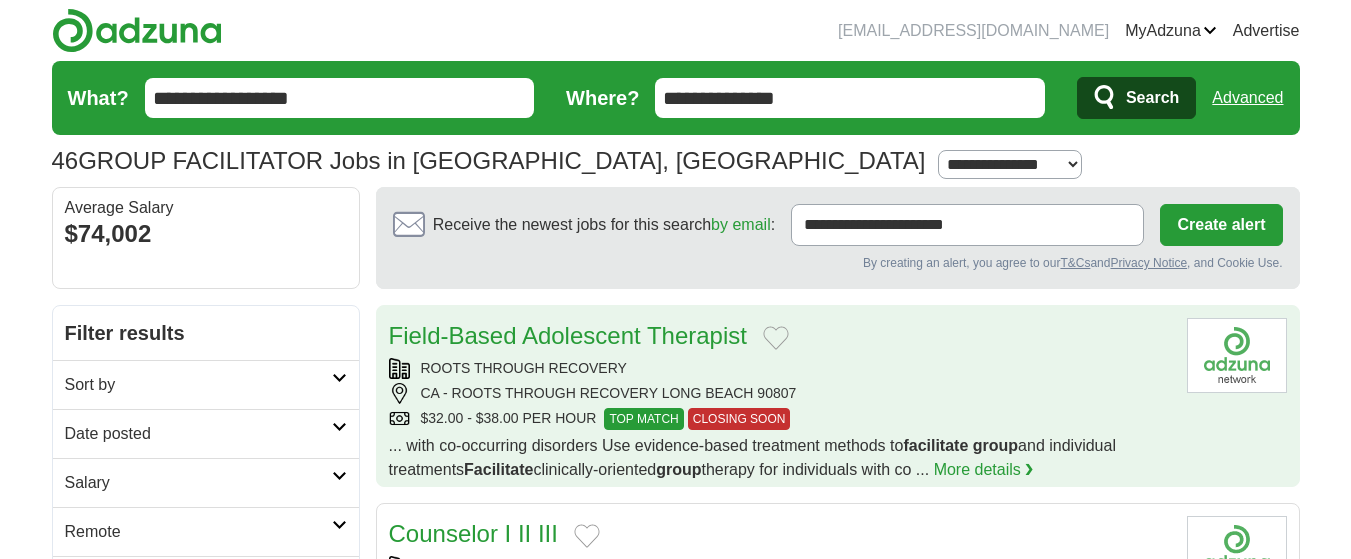 scroll, scrollTop: 0, scrollLeft: 0, axis: both 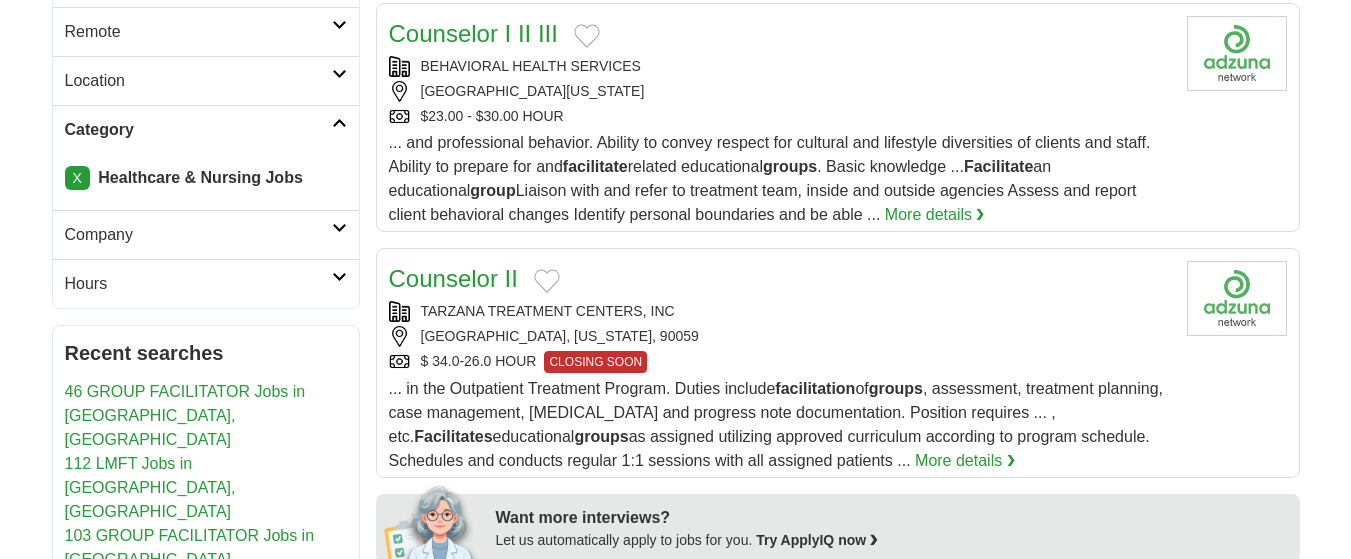 click on "Hours" at bounding box center [198, 284] 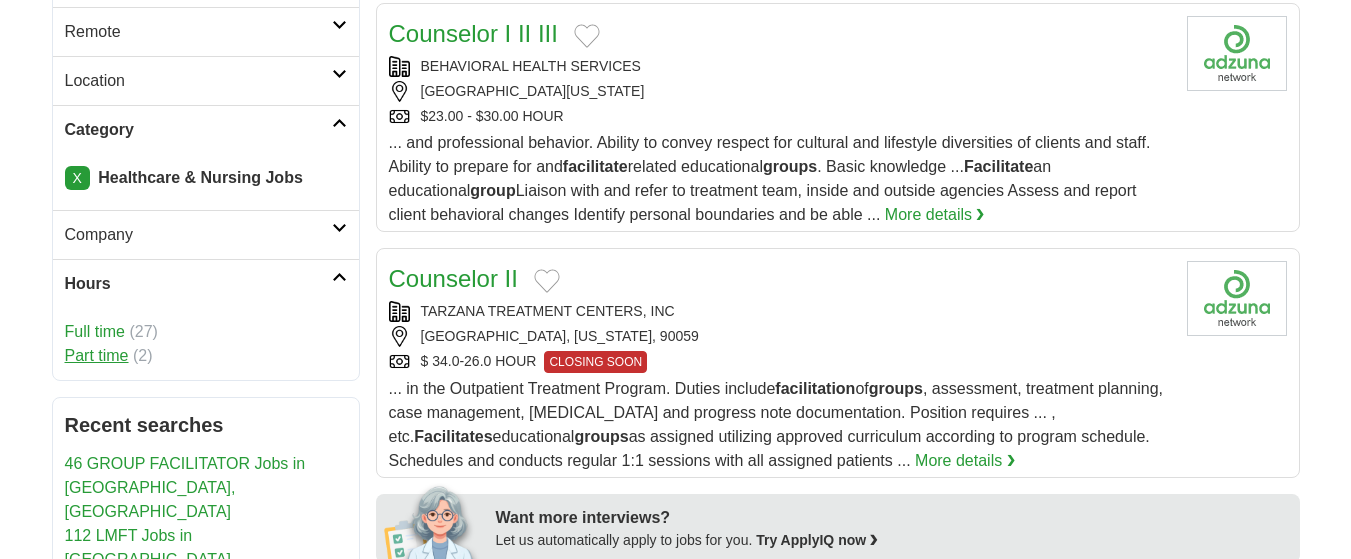 click on "Part time" at bounding box center (97, 355) 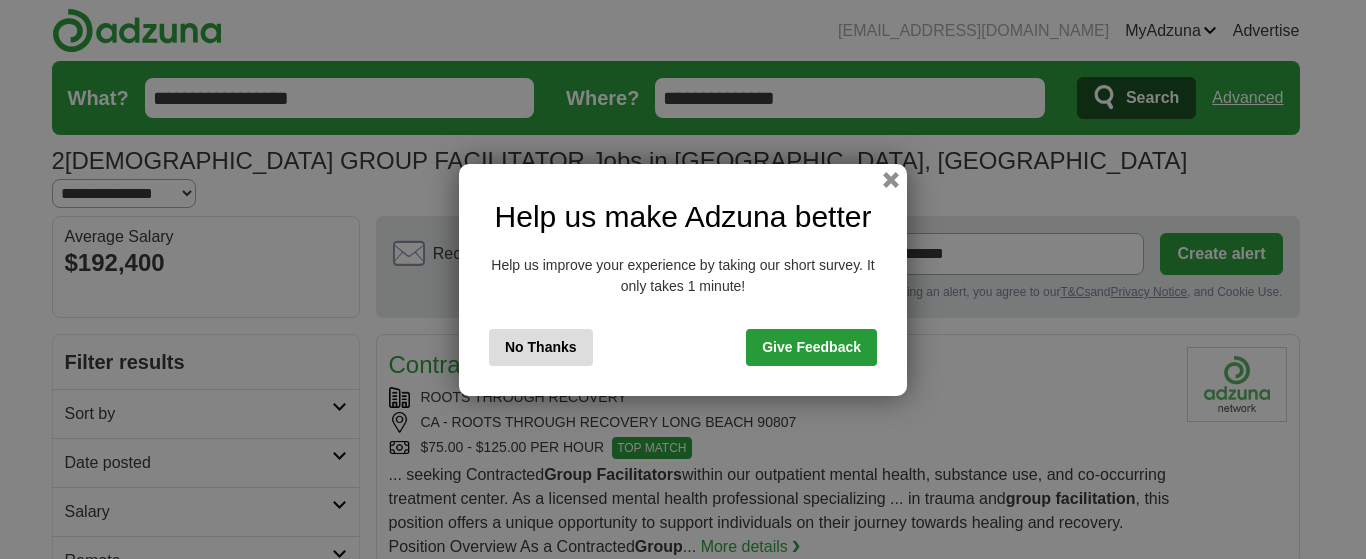 scroll, scrollTop: 0, scrollLeft: 0, axis: both 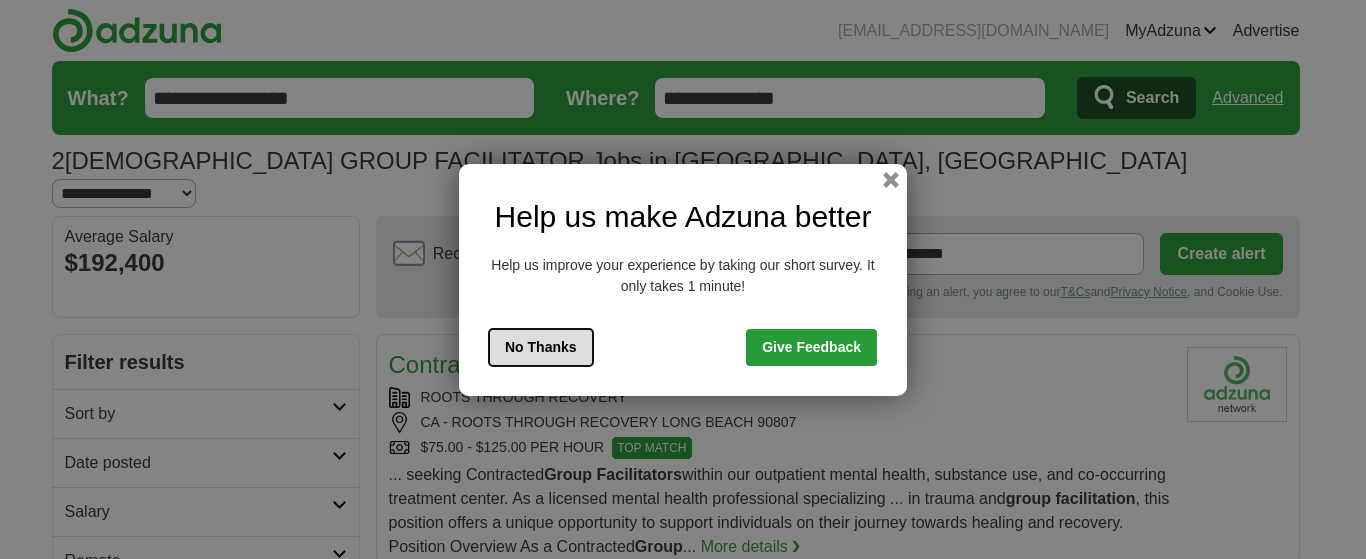 click on "No Thanks" at bounding box center [541, 347] 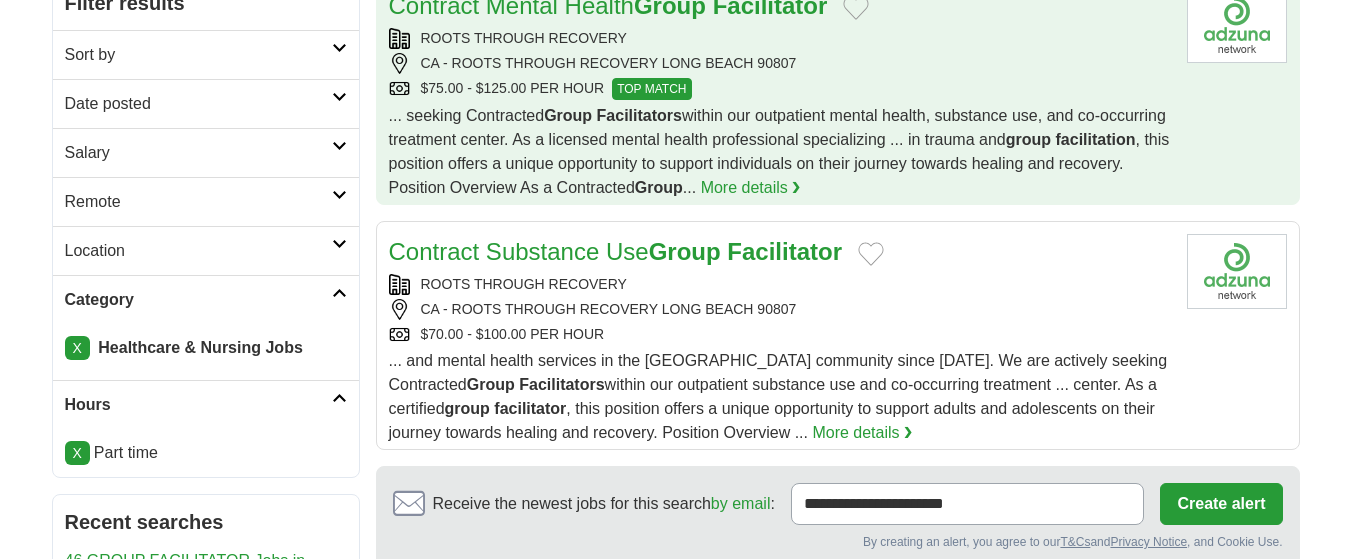 scroll, scrollTop: 400, scrollLeft: 0, axis: vertical 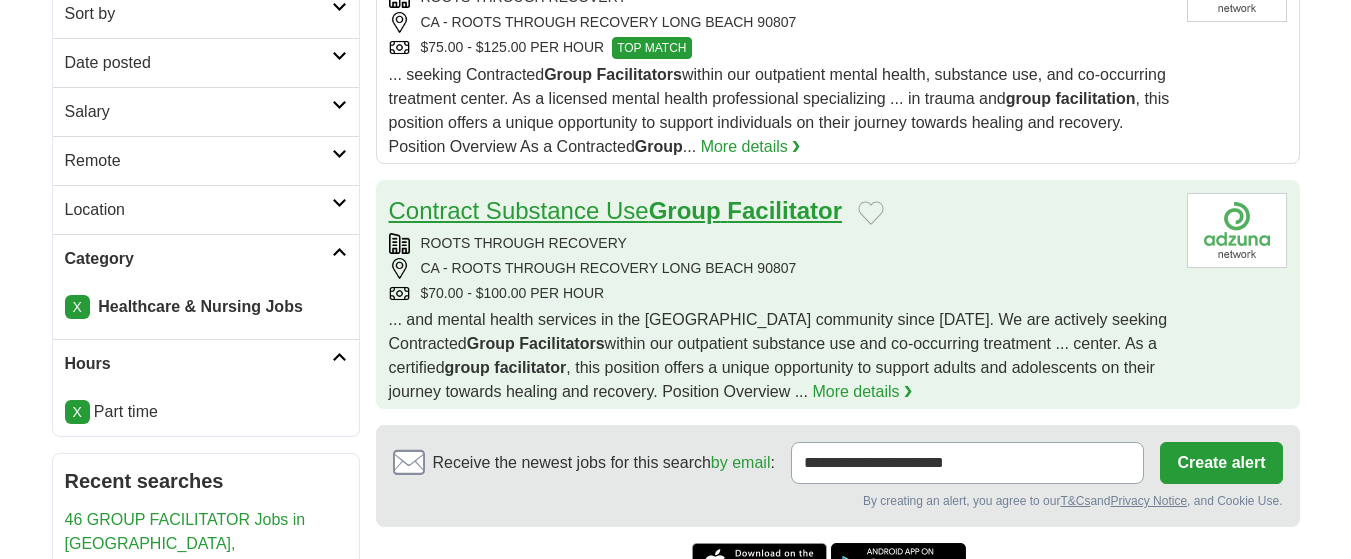 click on "Contract Substance Use  Group   Facilitator" at bounding box center [616, 210] 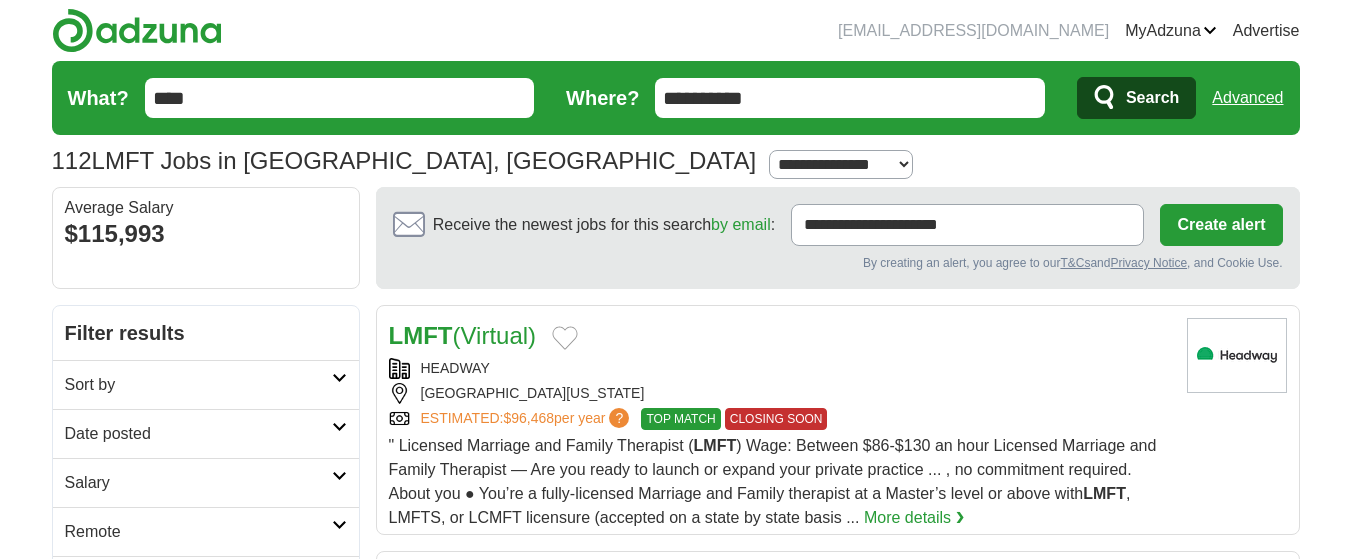 scroll, scrollTop: 0, scrollLeft: 0, axis: both 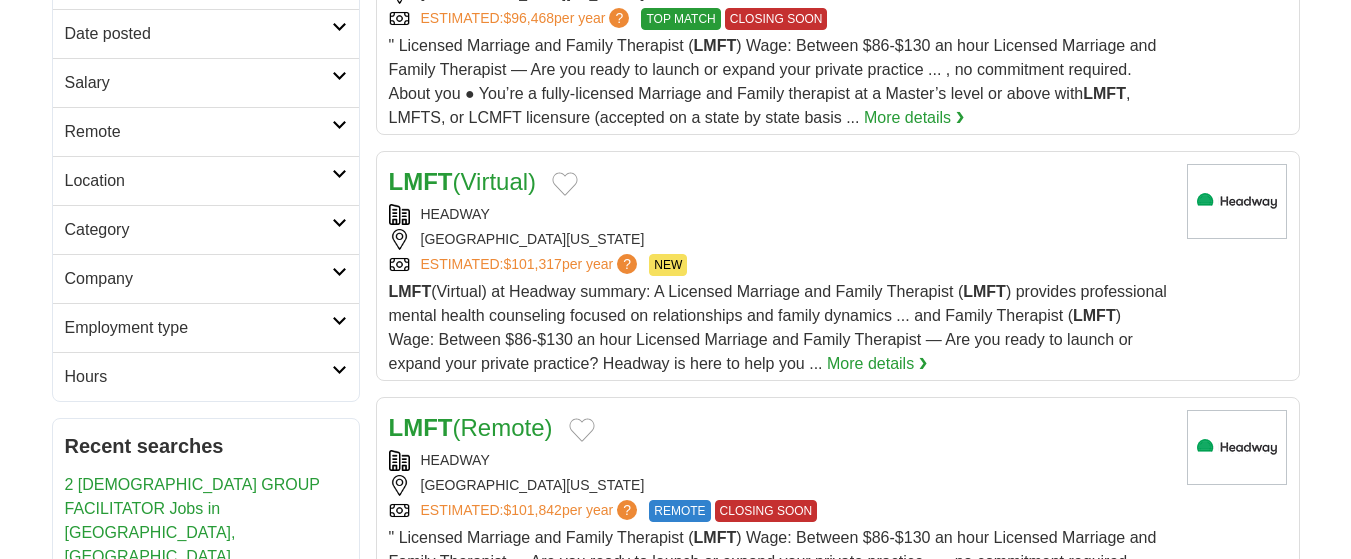 click on "Hours" at bounding box center [198, 377] 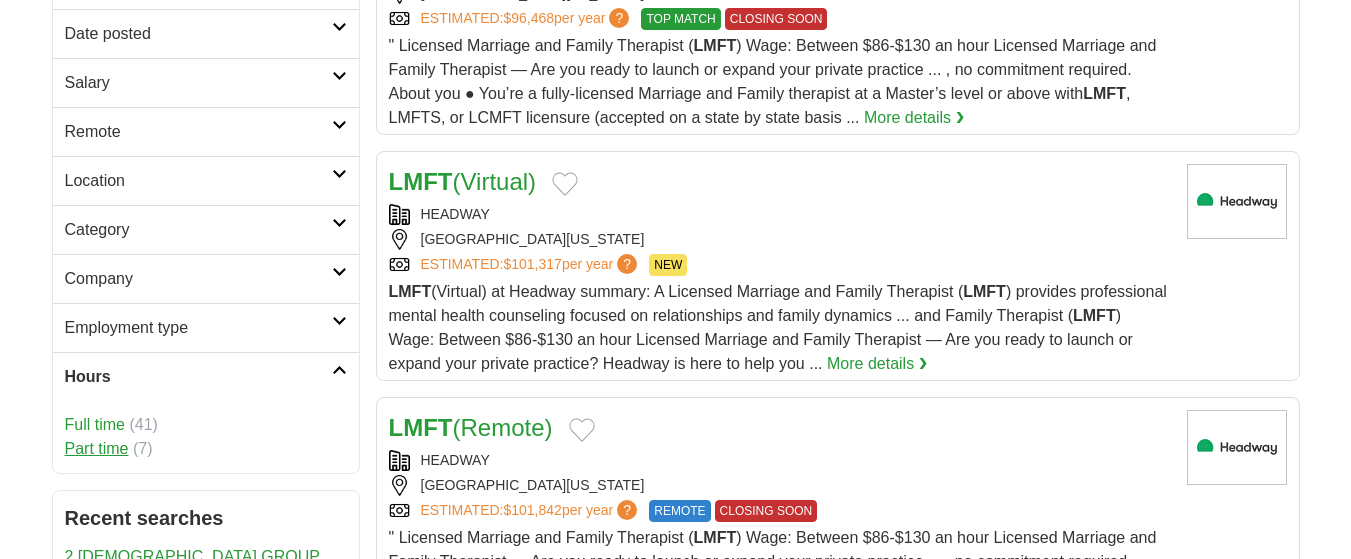click on "Part time" at bounding box center (97, 448) 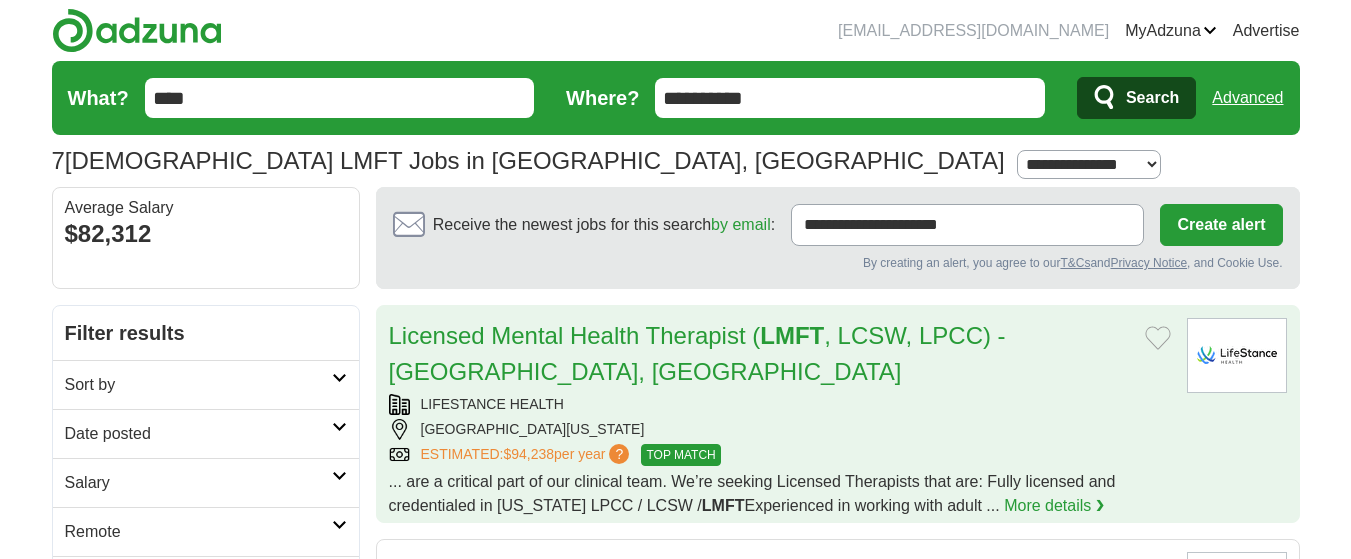 scroll, scrollTop: 0, scrollLeft: 0, axis: both 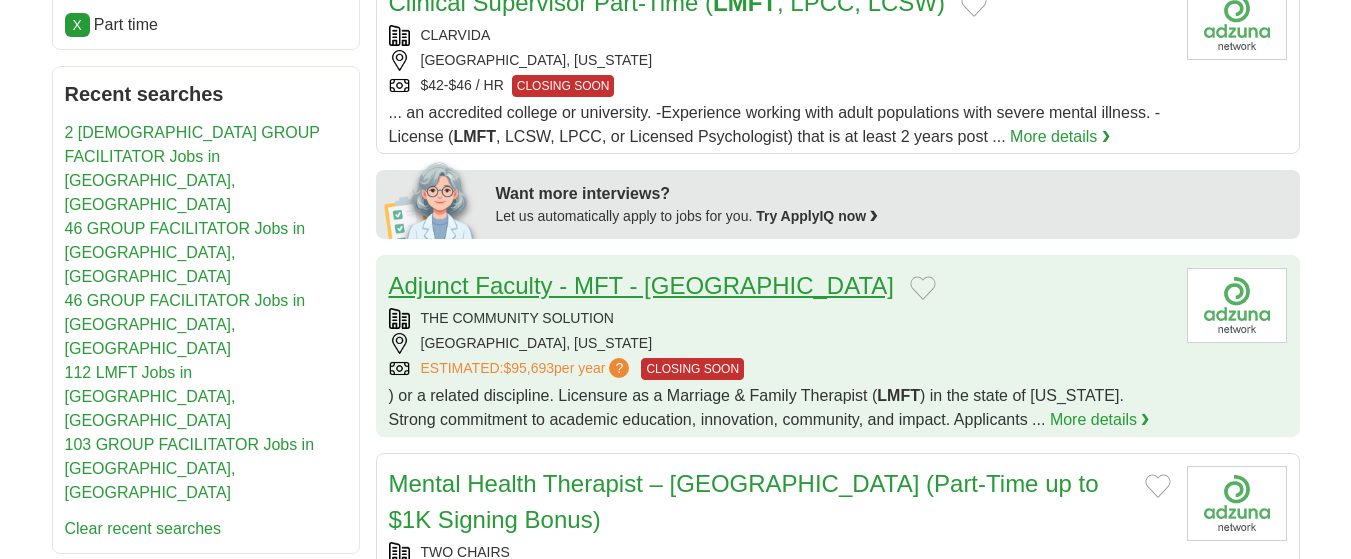 click on "Adjunct Faculty - MFT - [GEOGRAPHIC_DATA]" at bounding box center [641, 285] 